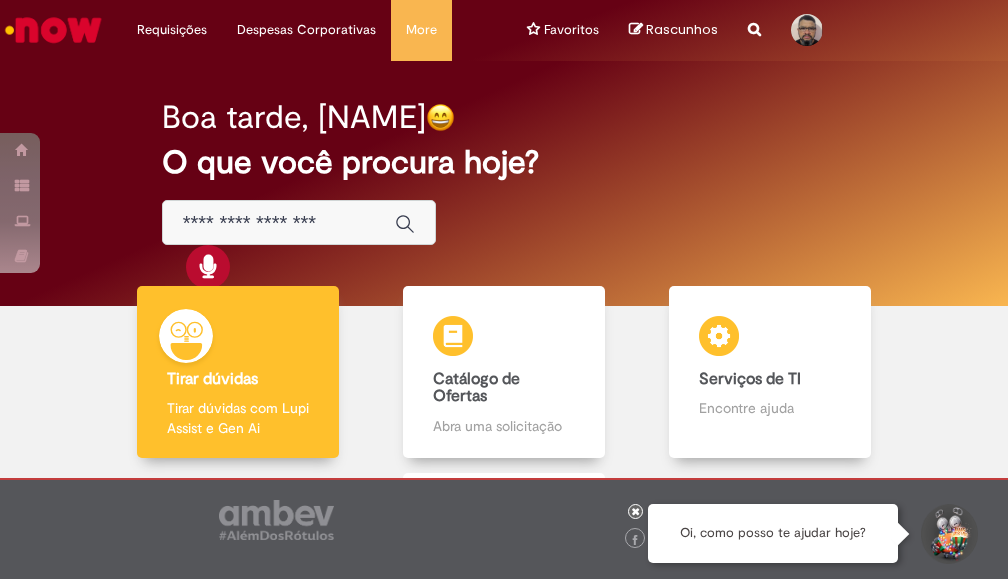 scroll, scrollTop: 0, scrollLeft: 0, axis: both 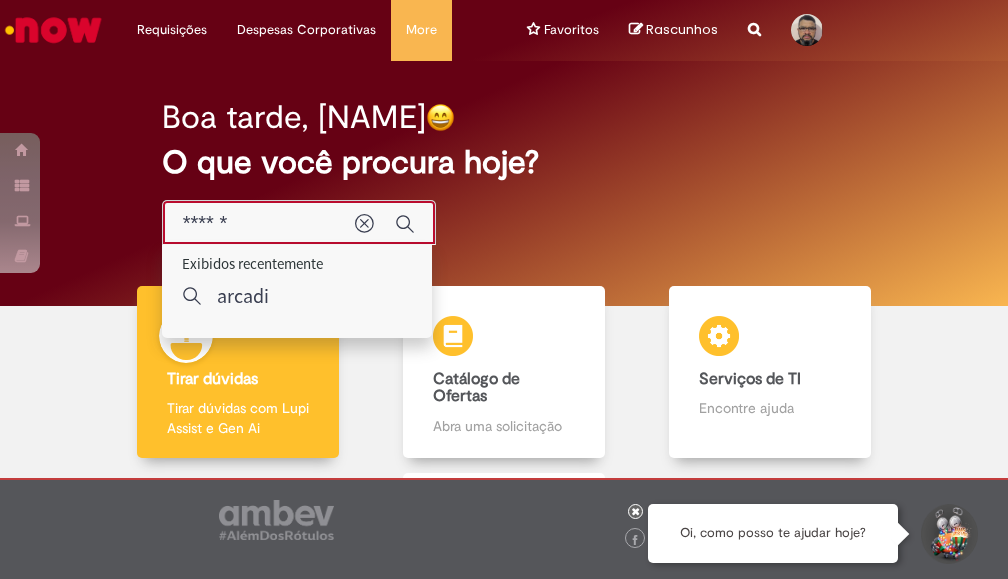 type on "*******" 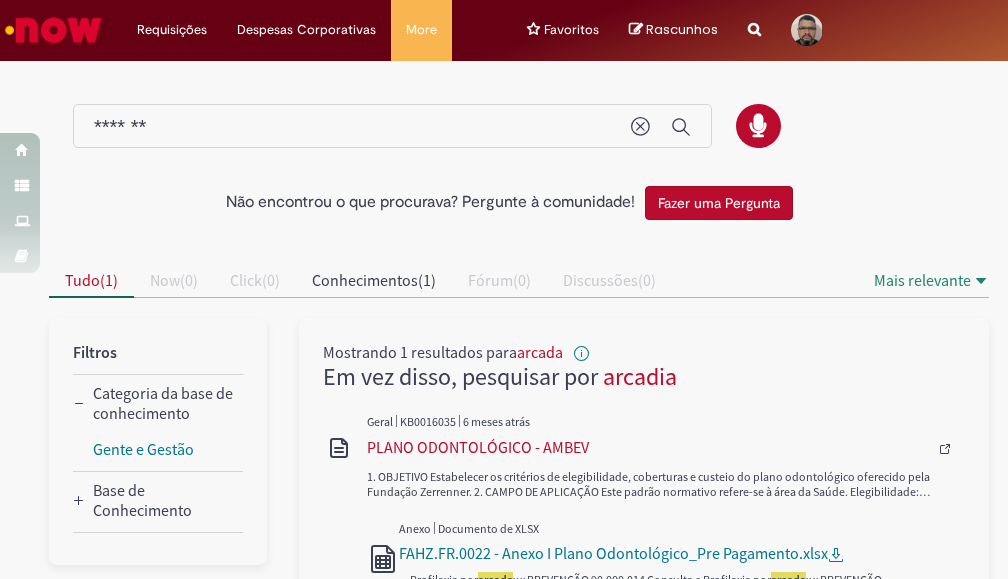 scroll, scrollTop: 100, scrollLeft: 0, axis: vertical 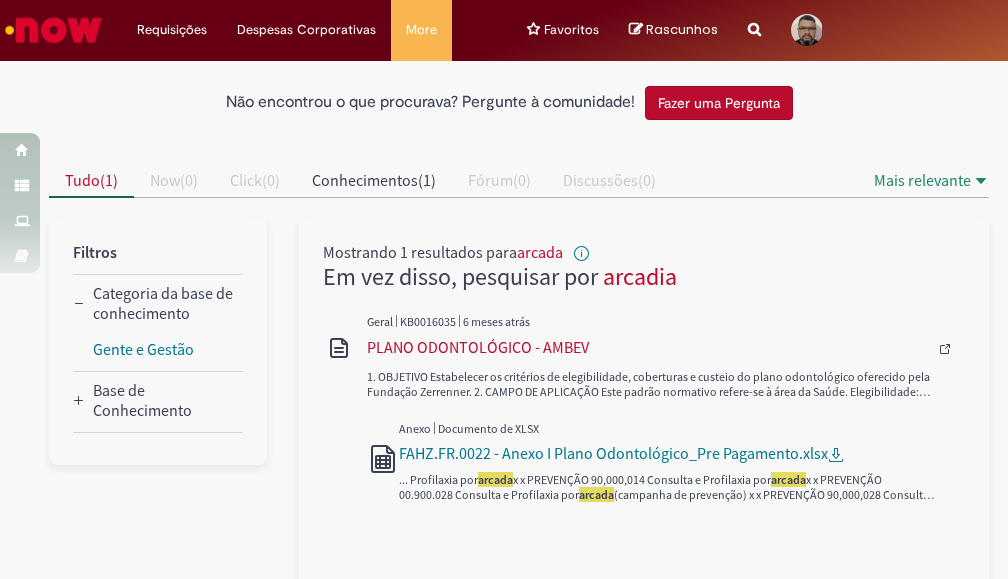 click on "Em vez disso, pesquisar por" at bounding box center [500, 276] 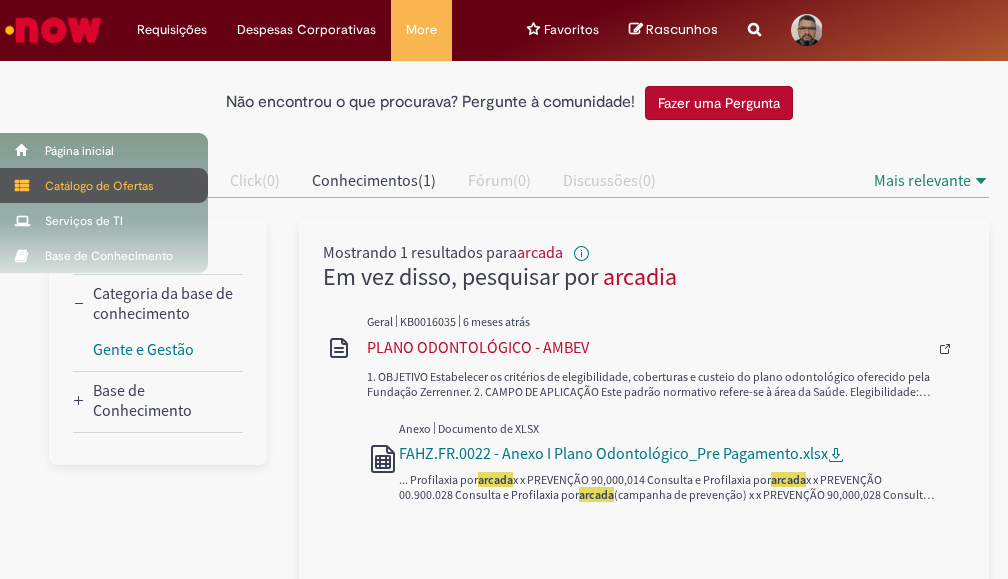 type 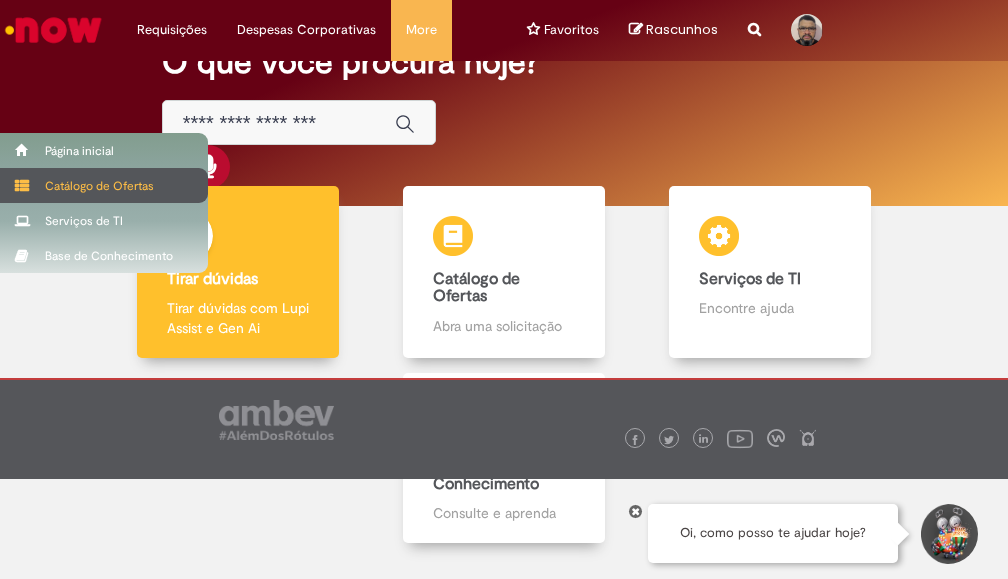 scroll, scrollTop: 0, scrollLeft: 0, axis: both 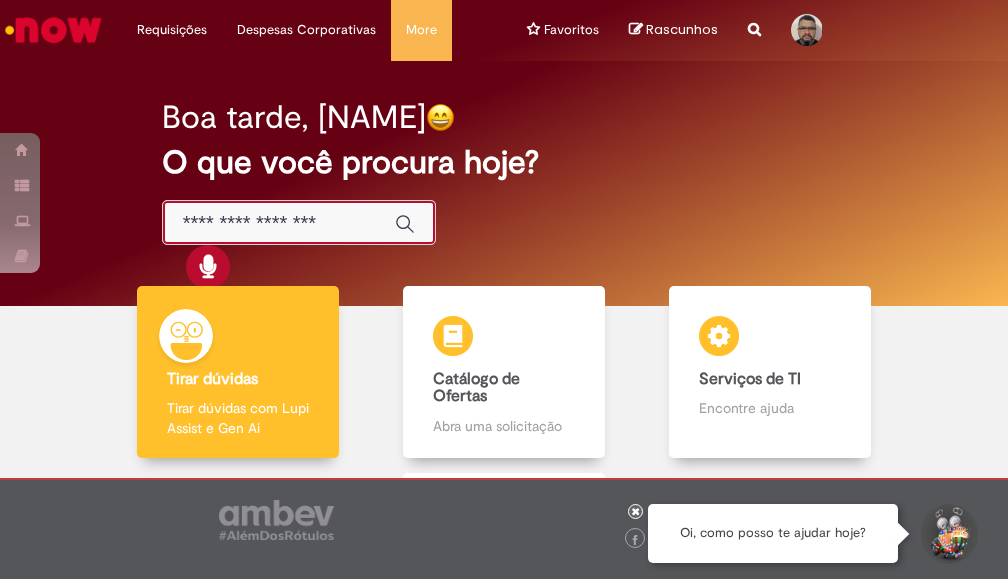 click at bounding box center (279, 223) 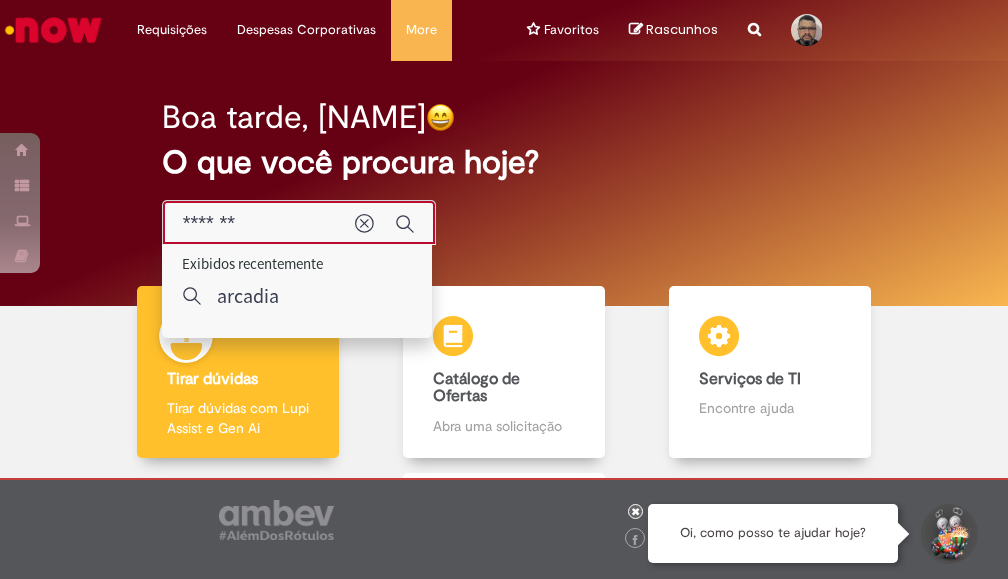 type on "*******" 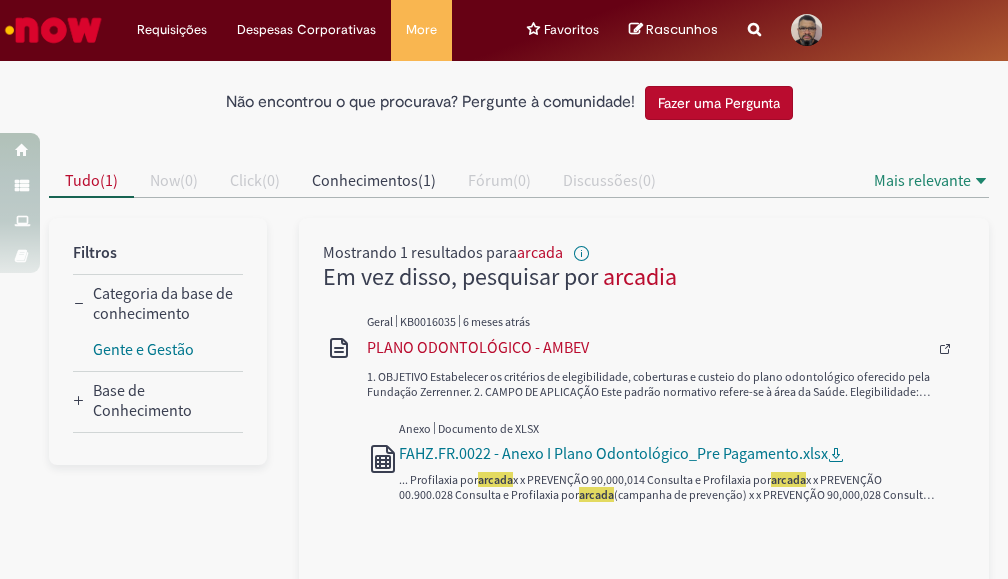 scroll, scrollTop: 138, scrollLeft: 0, axis: vertical 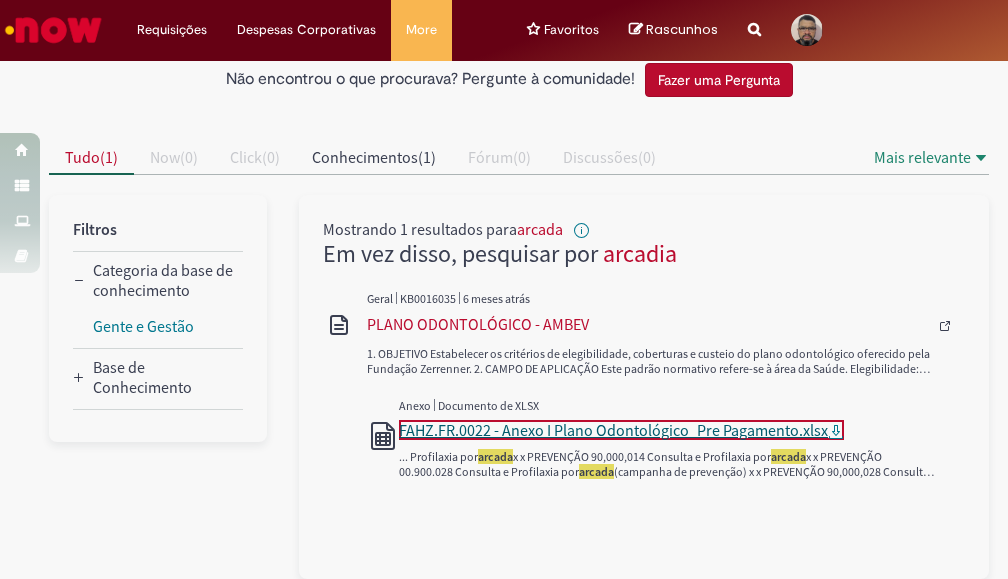 click on "FAHZ.FR.0022 - Anexo I Plano Odontológico_Pre Pagamento.xlsx" at bounding box center (613, 430) 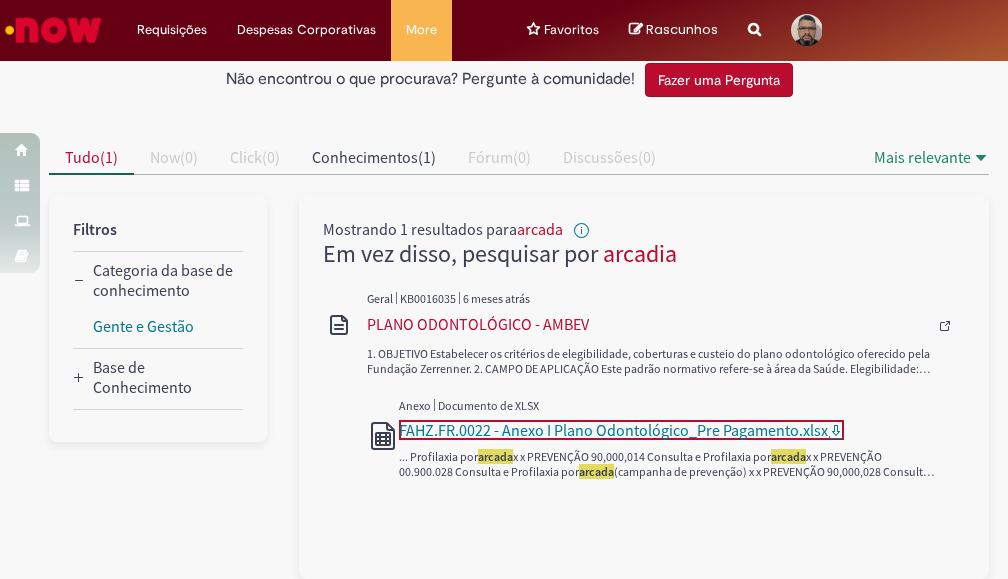 type 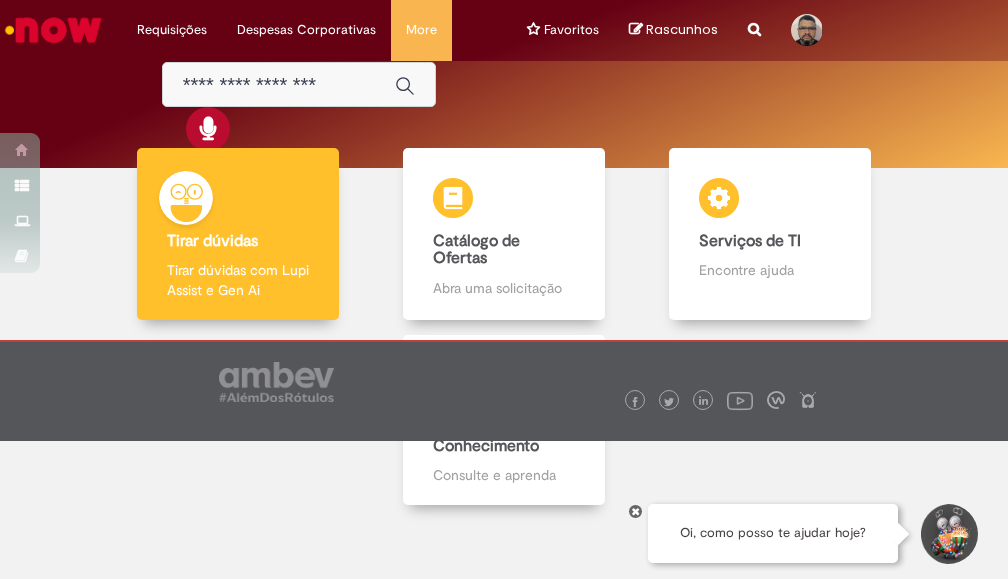 scroll, scrollTop: 0, scrollLeft: 0, axis: both 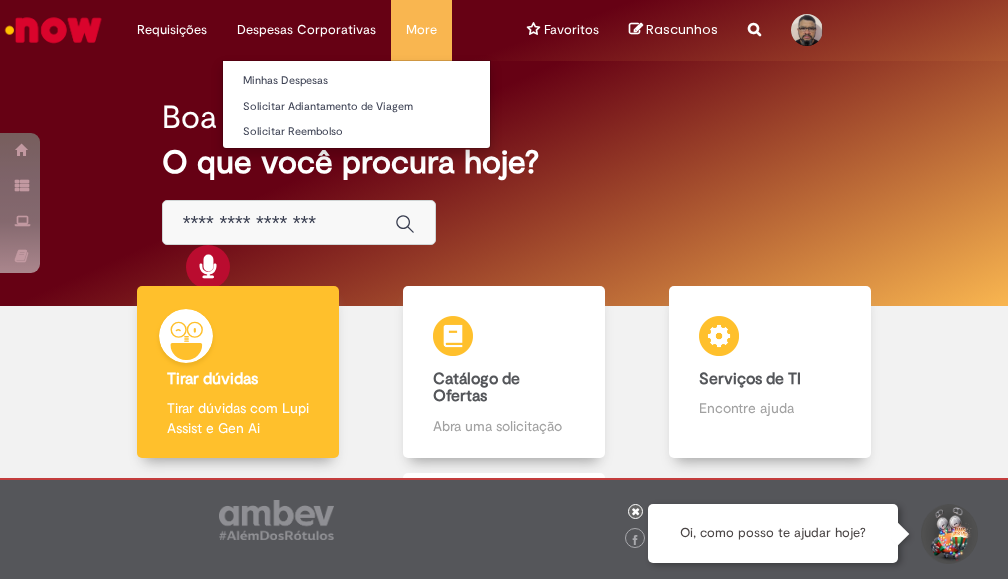 click on "Despesas Corporativas
Minhas Despesas
Solicitar Adiantamento de Viagem
Solicitar Reembolso" at bounding box center (172, 30) 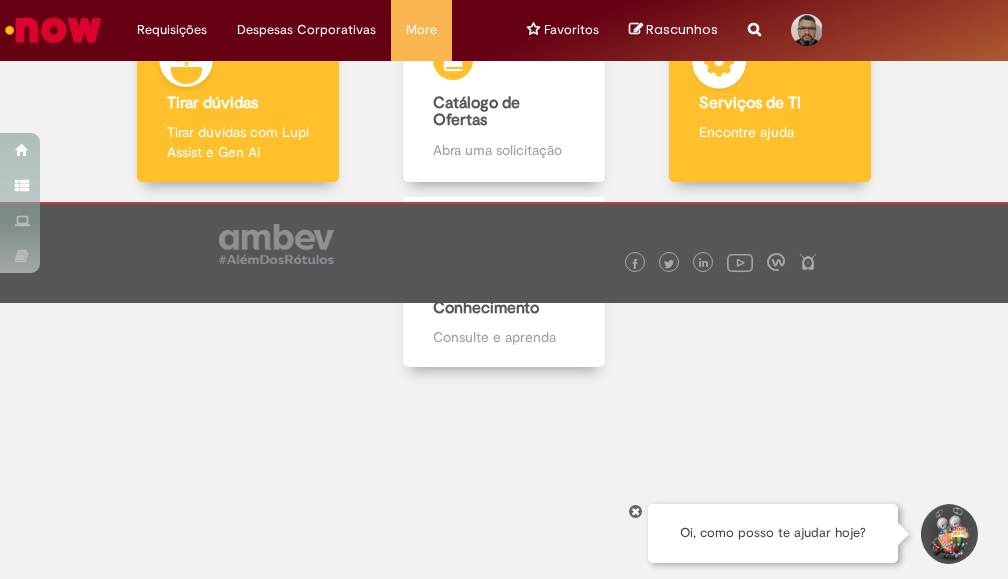 scroll, scrollTop: 0, scrollLeft: 0, axis: both 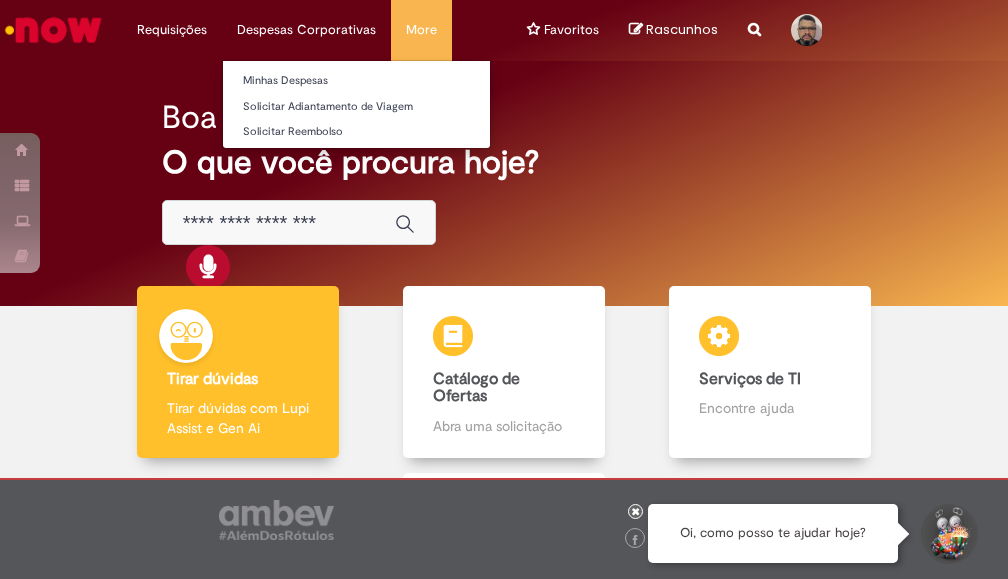 click on "Despesas Corporativas
Minhas Despesas
Solicitar Adiantamento de Viagem
Solicitar Reembolso" at bounding box center (172, 30) 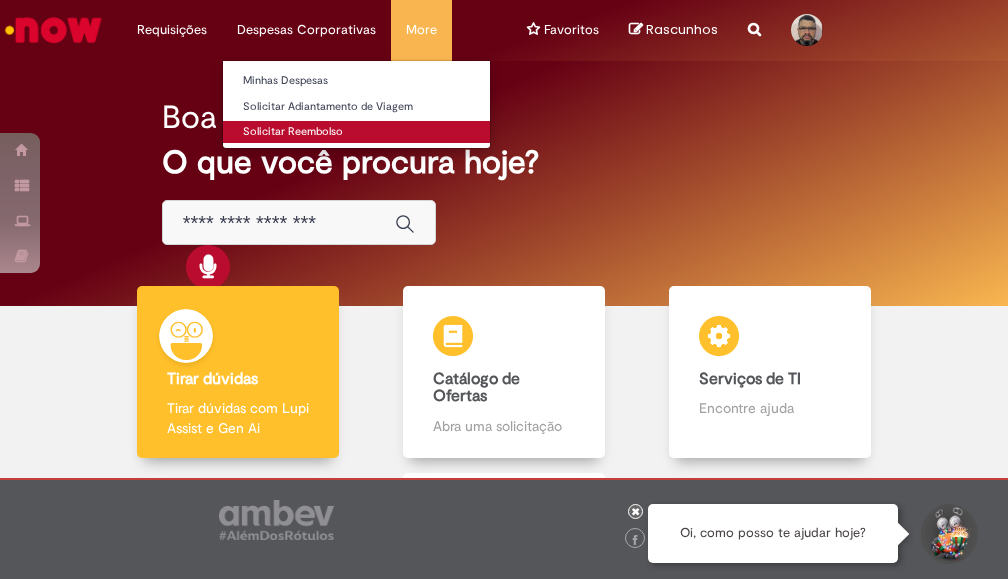 click on "Solicitar Reembolso" at bounding box center (356, 132) 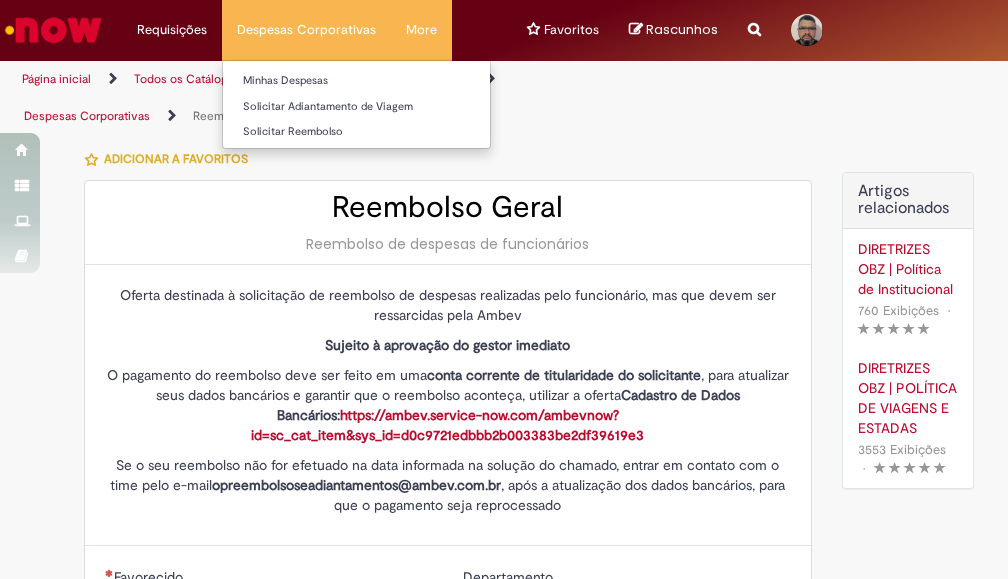 type on "********" 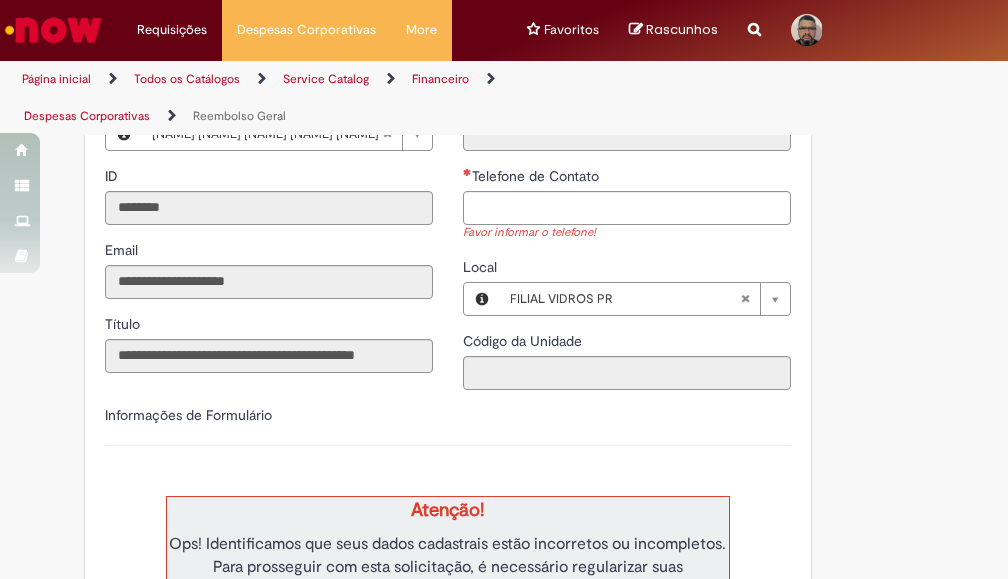 scroll, scrollTop: 275, scrollLeft: 0, axis: vertical 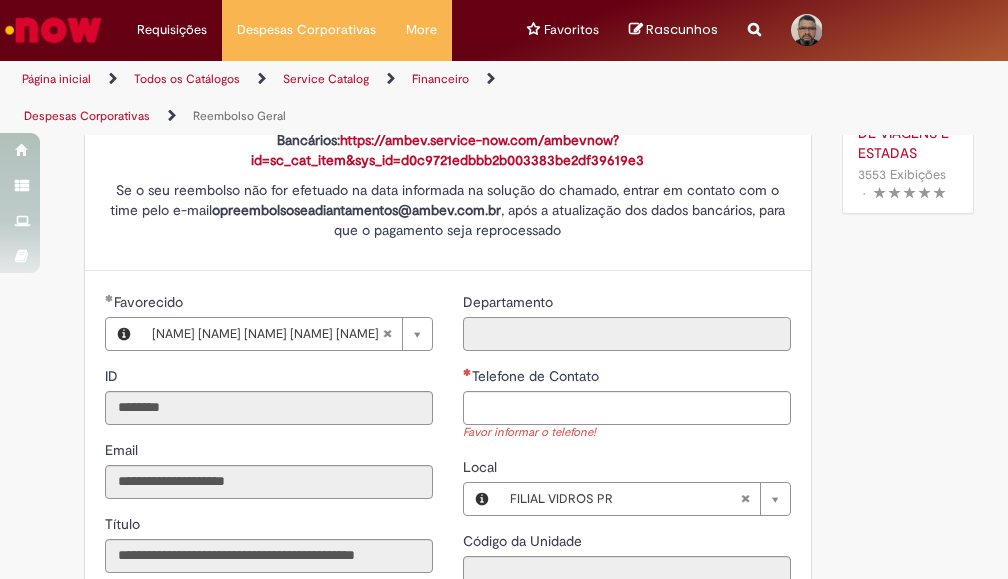 click on "Departamento" at bounding box center [627, 334] 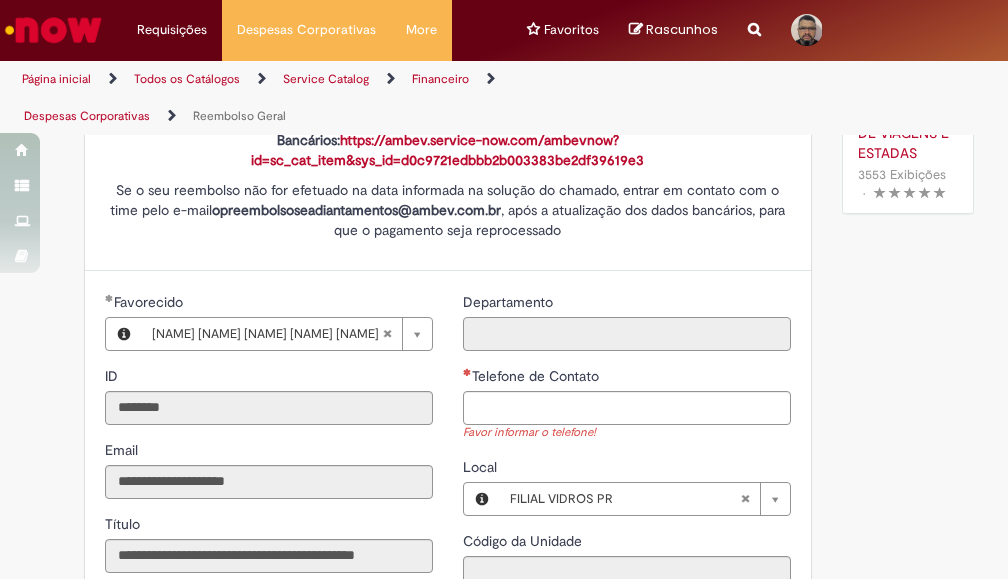 click on "Departamento" at bounding box center (627, 334) 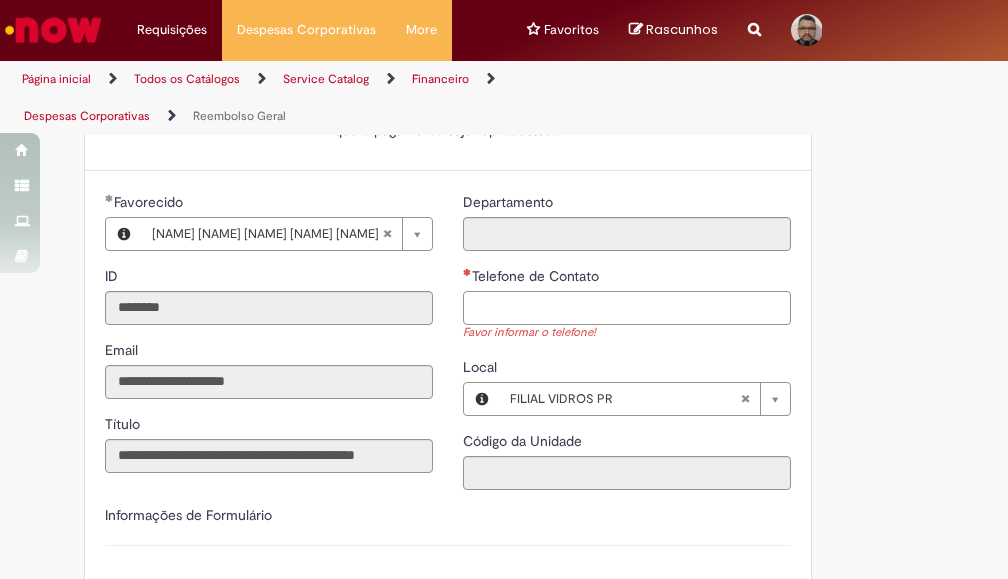 click on "Telefone de Contato" at bounding box center [627, 308] 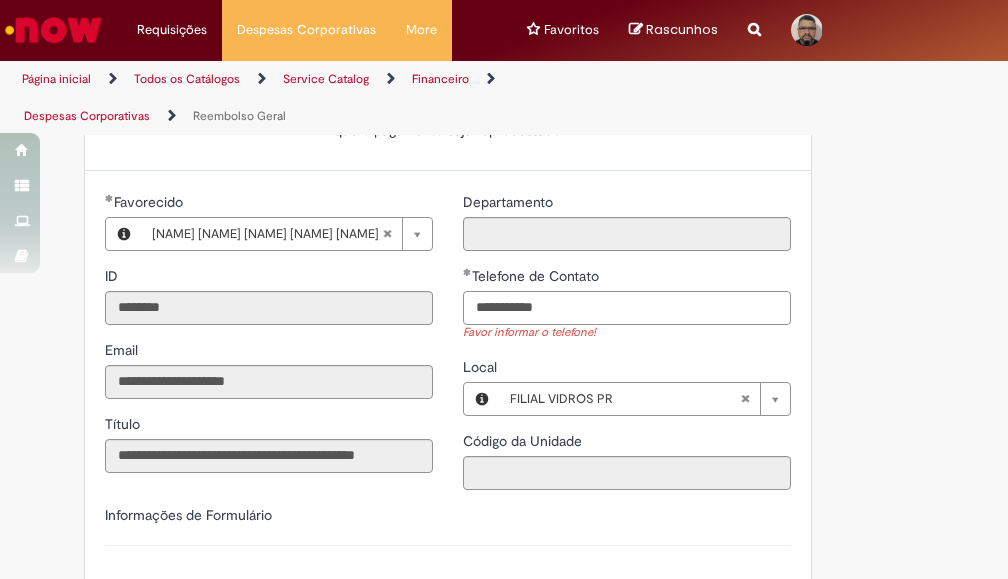 click on "**********" at bounding box center [627, 308] 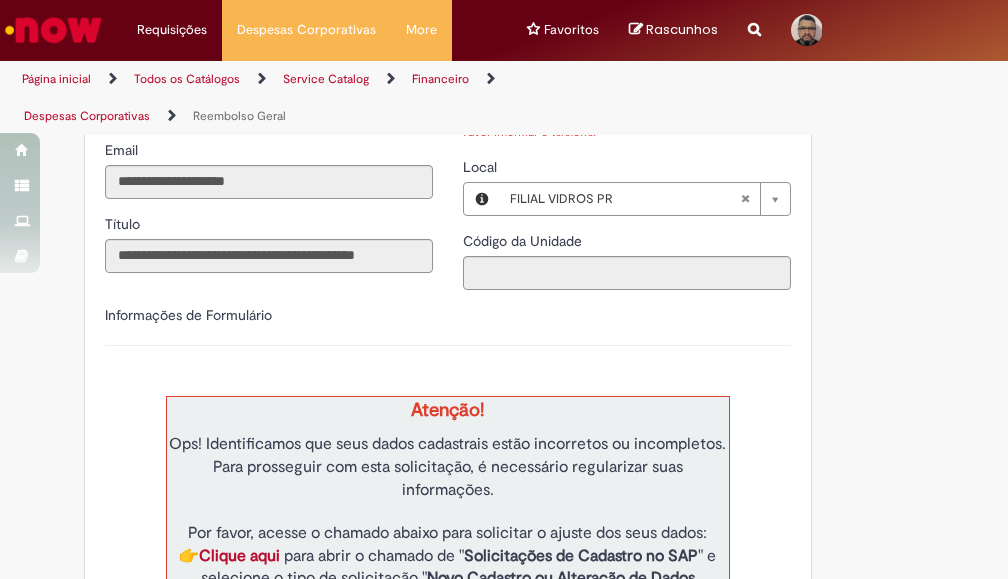 scroll, scrollTop: 375, scrollLeft: 0, axis: vertical 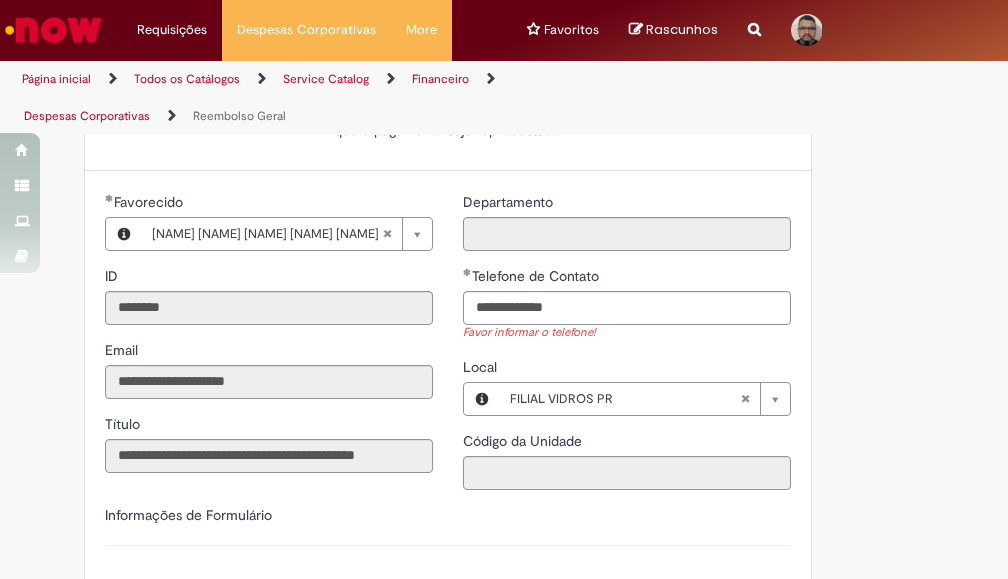 type on "**********" 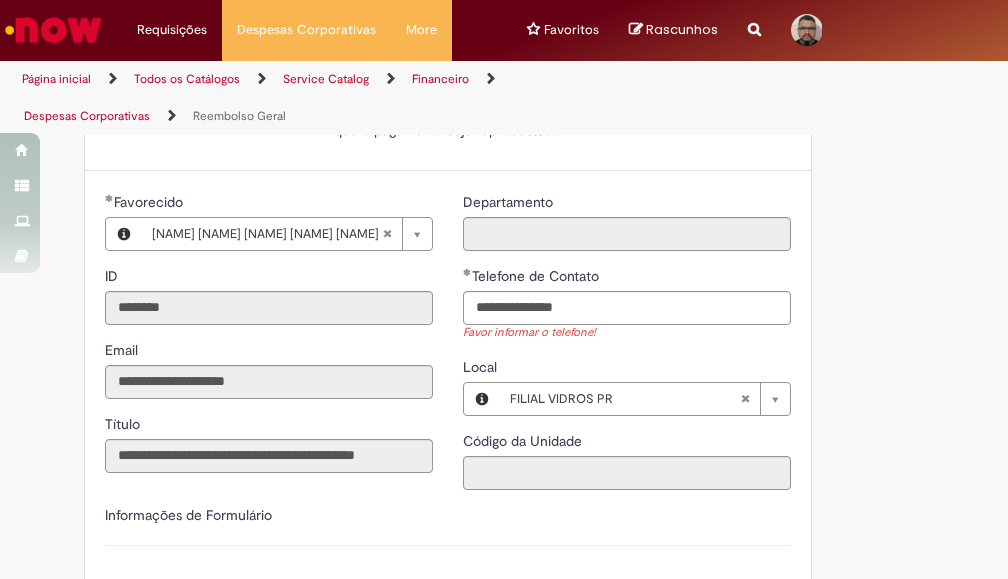 click on "Informações de Formulário" at bounding box center (448, 525) 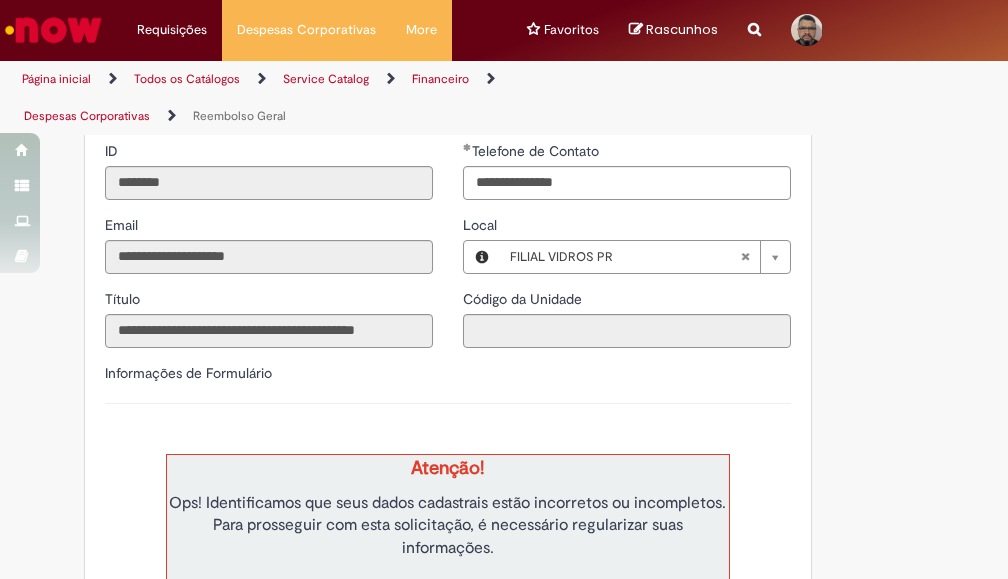 scroll, scrollTop: 858, scrollLeft: 0, axis: vertical 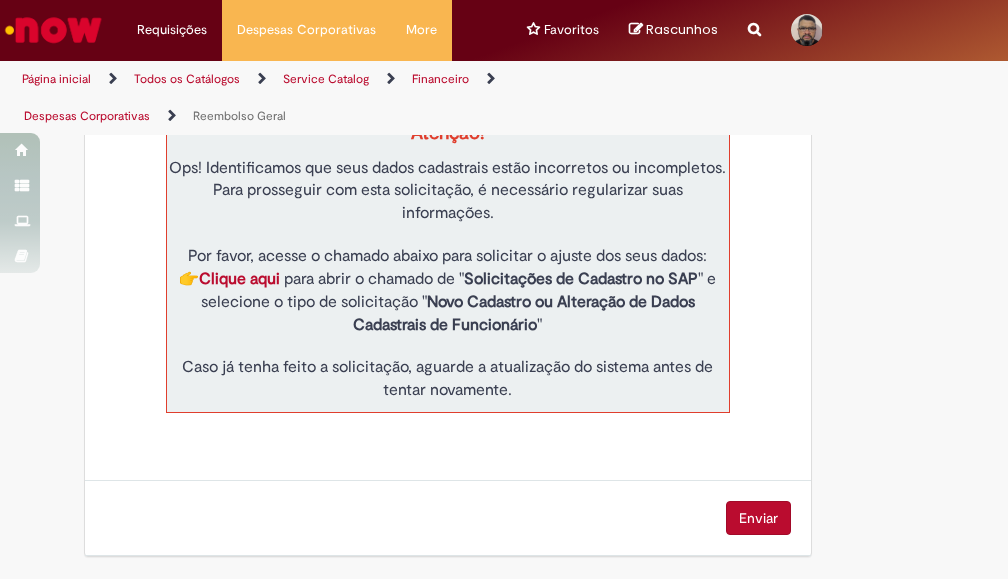 click on "Enviar" at bounding box center [758, 518] 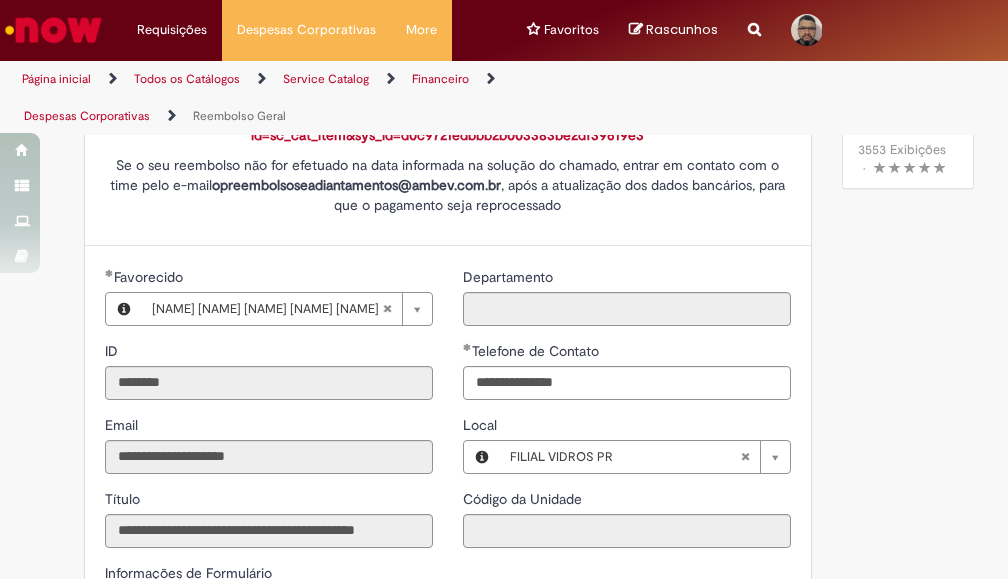 scroll, scrollTop: 700, scrollLeft: 0, axis: vertical 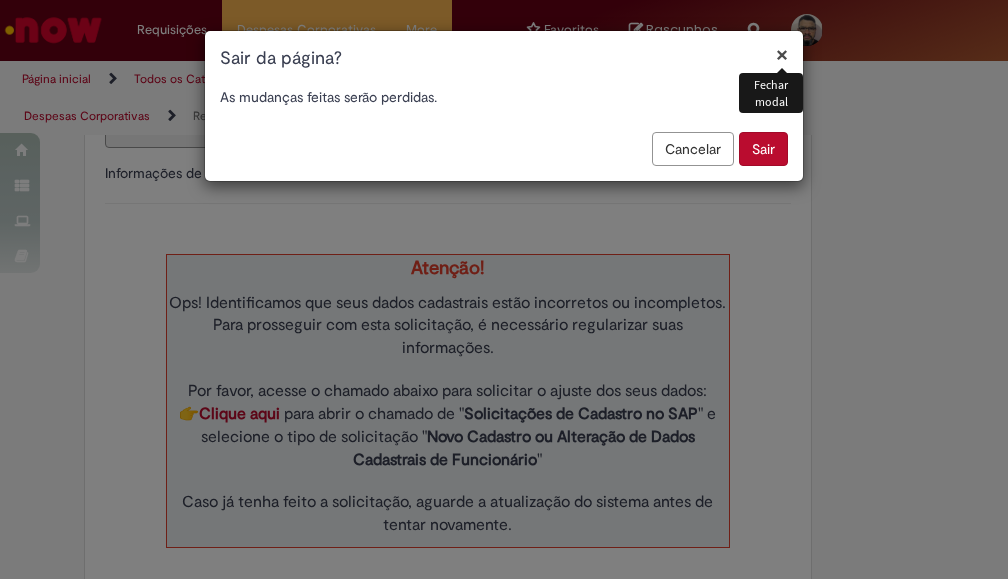 click on "Sair" at bounding box center (763, 149) 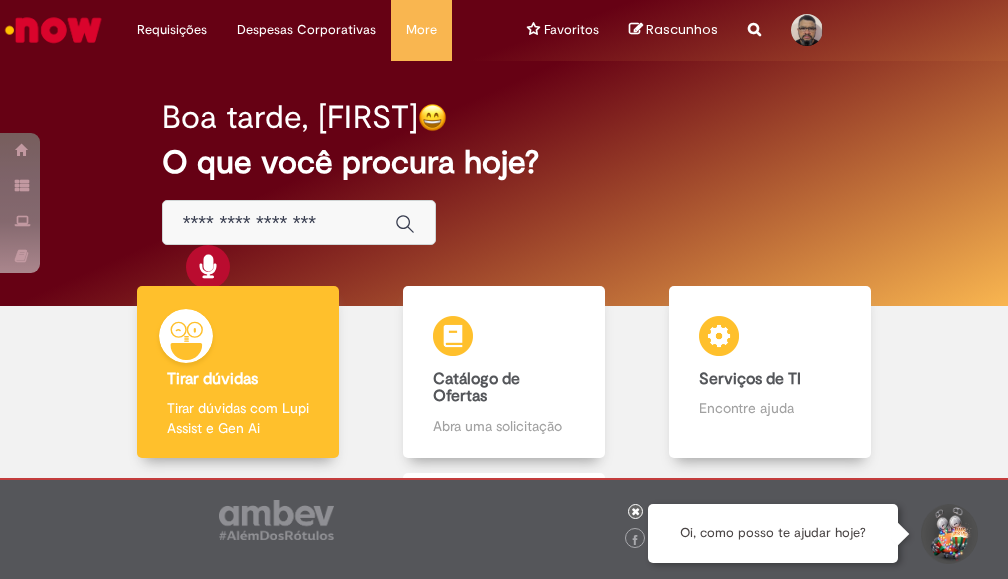 scroll, scrollTop: 0, scrollLeft: 0, axis: both 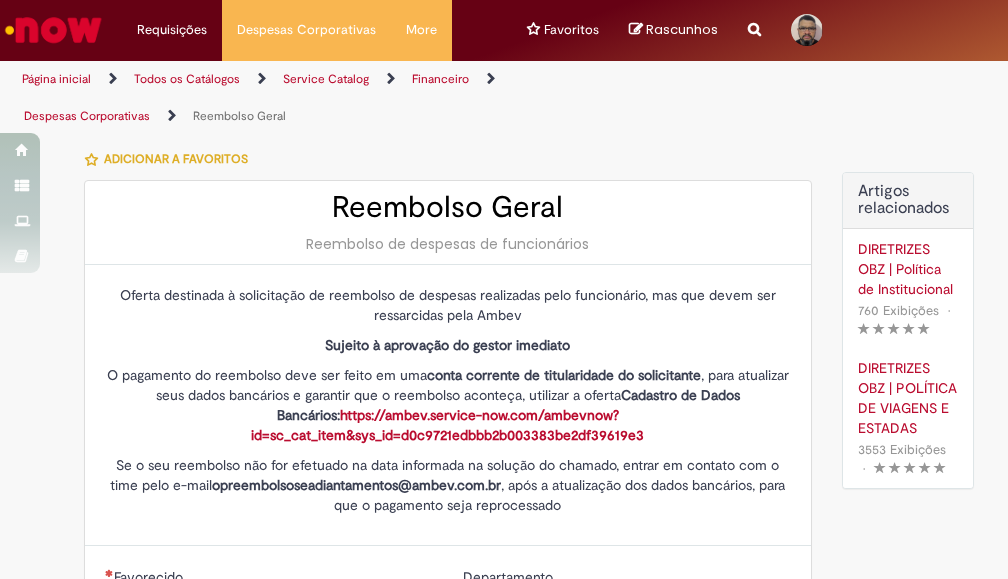 type on "********" 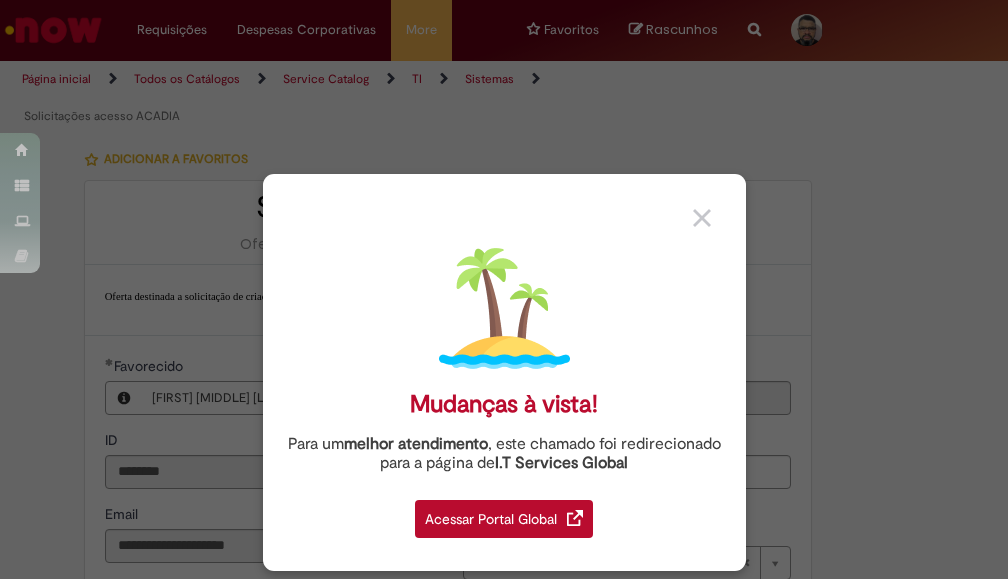 scroll, scrollTop: 0, scrollLeft: 0, axis: both 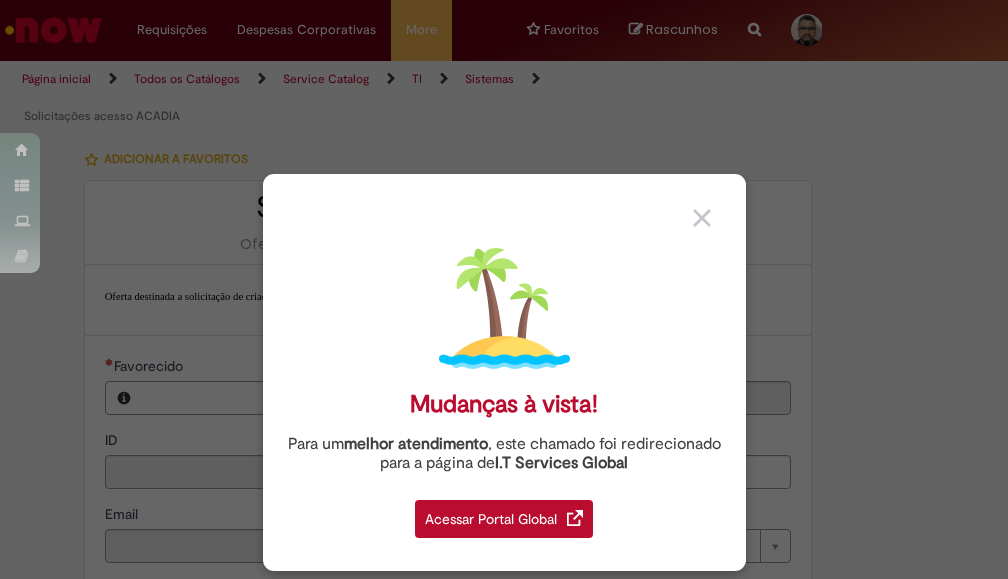 type on "********" 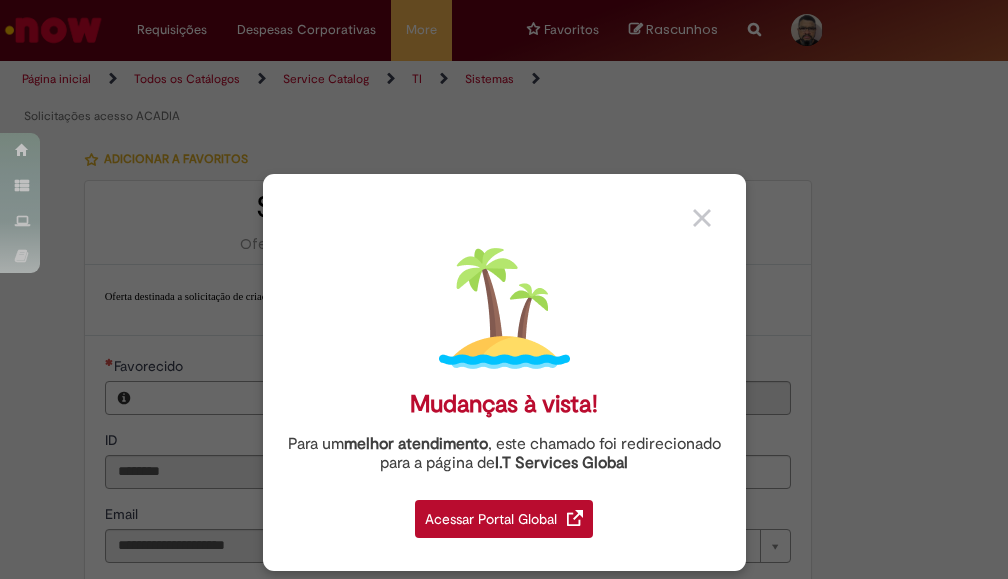 type on "**********" 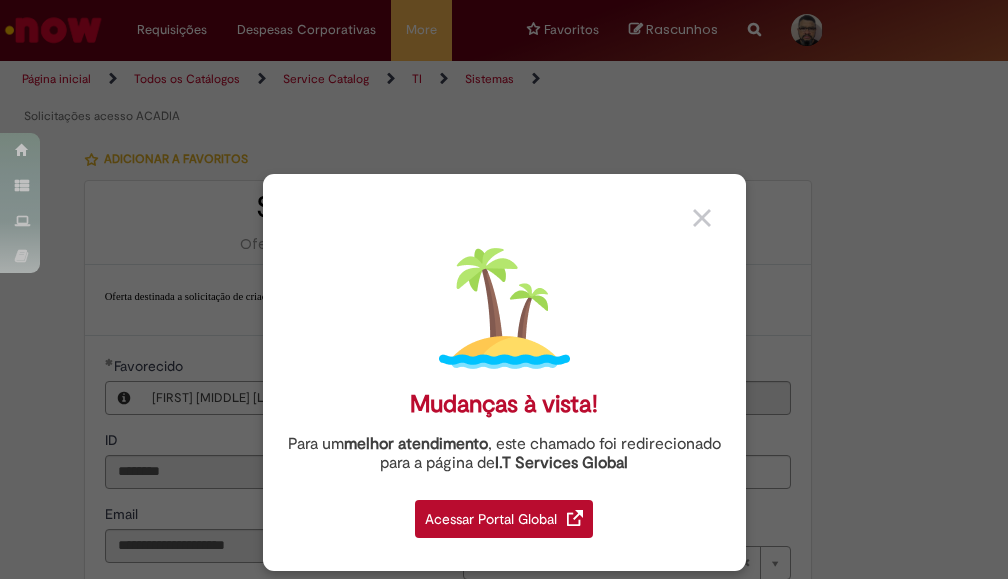 click at bounding box center (702, 218) 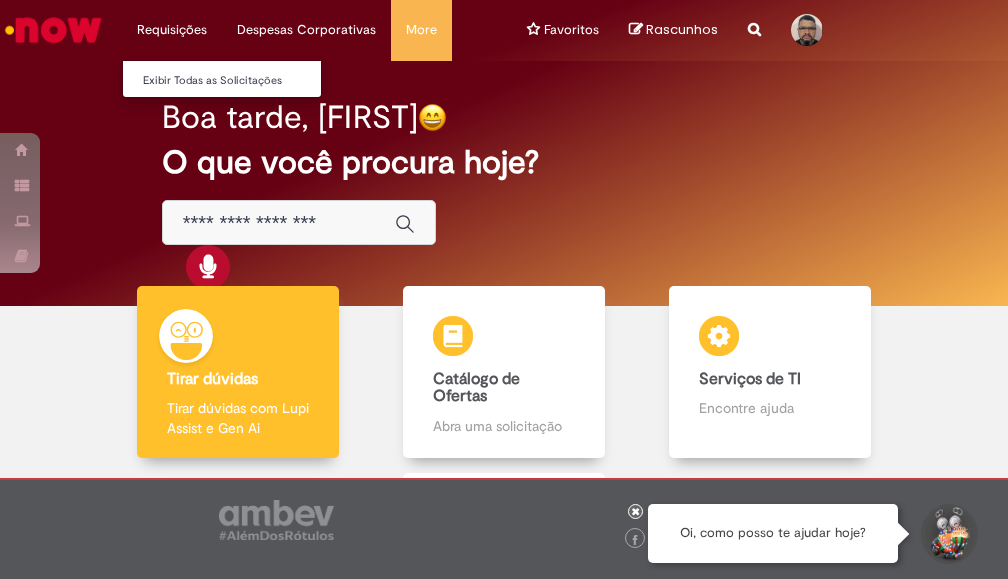 click on "Requisições
Exibir Todas as Solicitações" at bounding box center [172, 30] 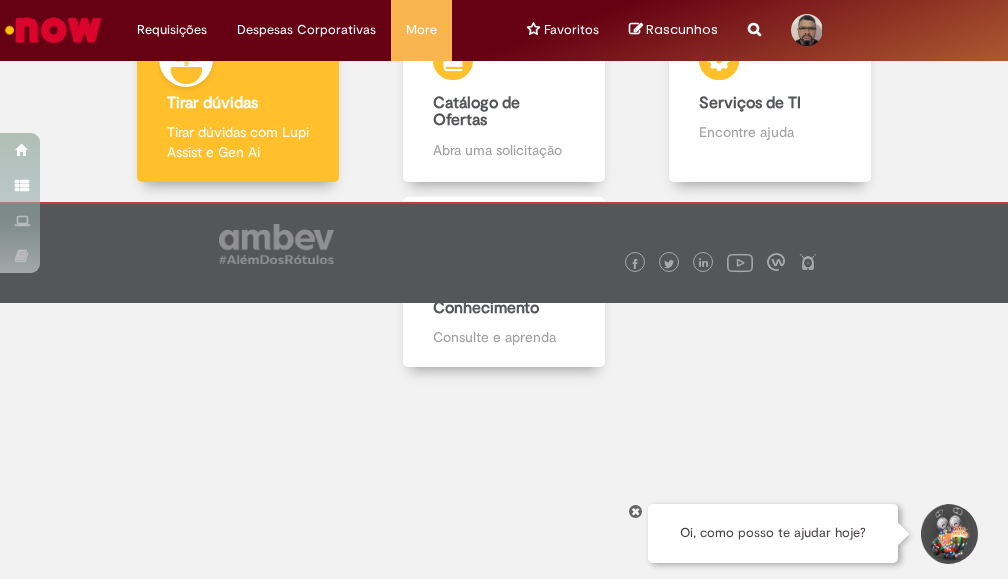 scroll, scrollTop: 0, scrollLeft: 0, axis: both 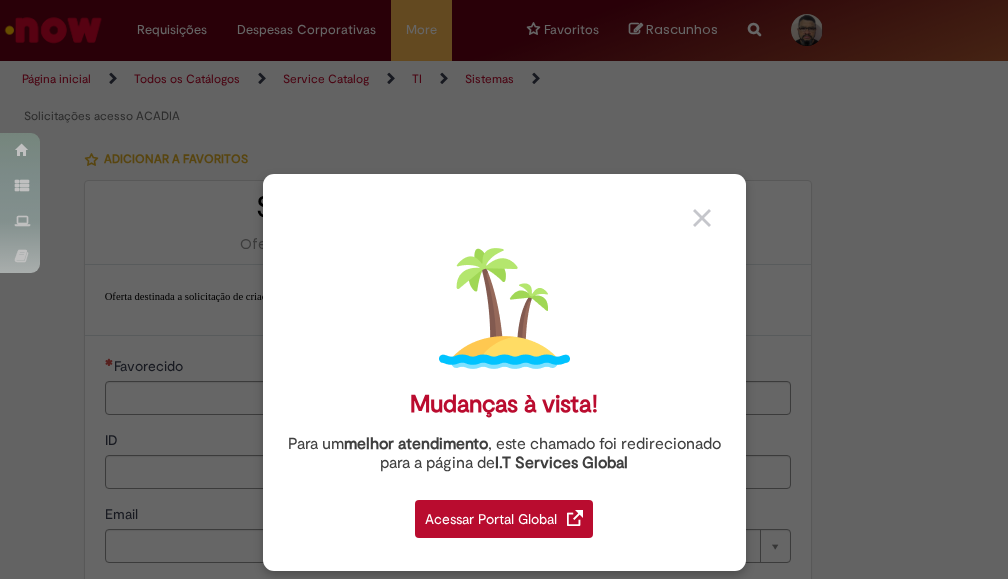 type on "********" 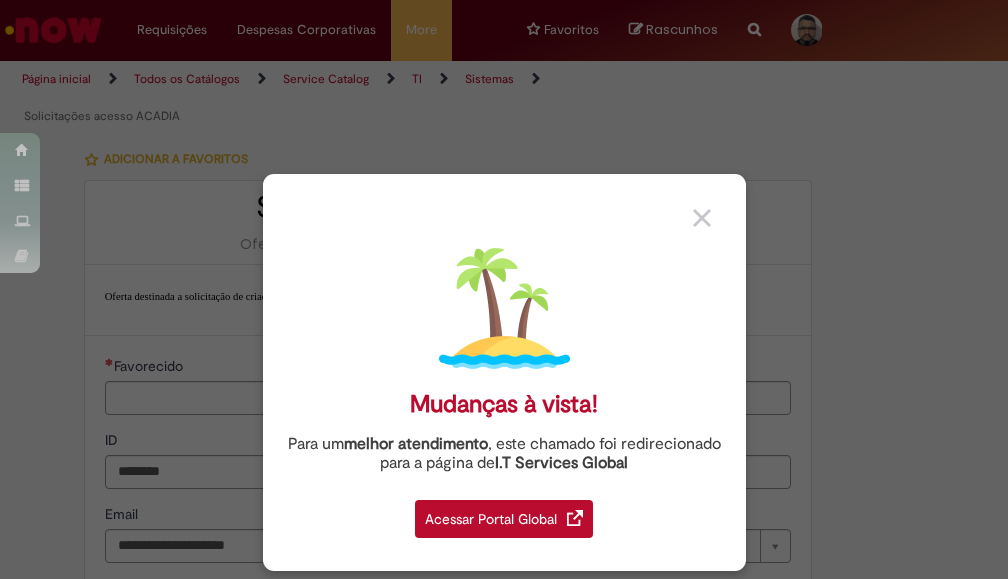 type on "**********" 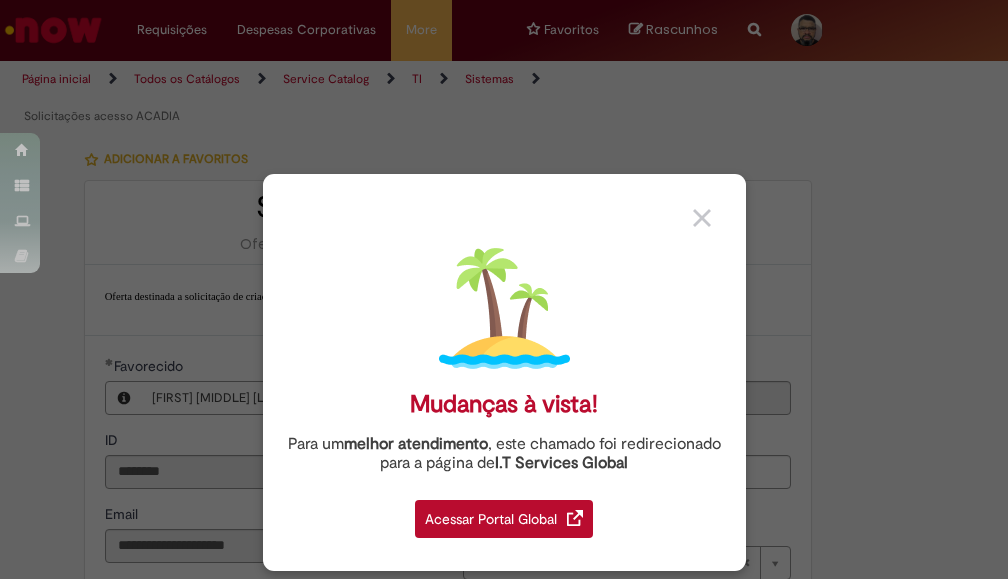 click on "Acessar Portal Global" at bounding box center (504, 519) 